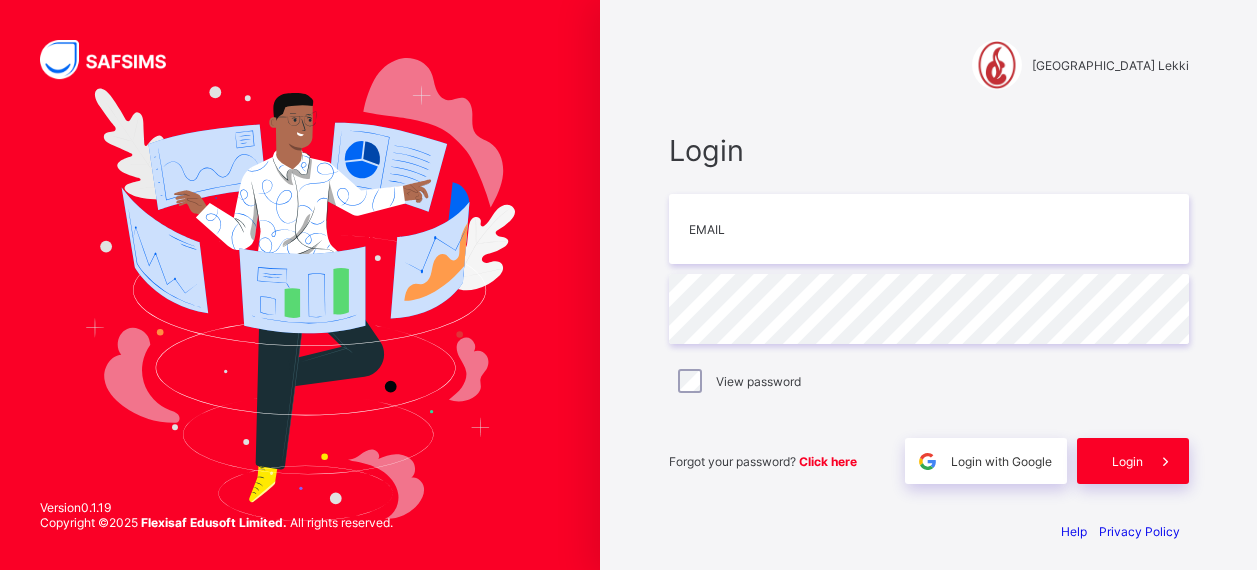 scroll, scrollTop: 0, scrollLeft: 0, axis: both 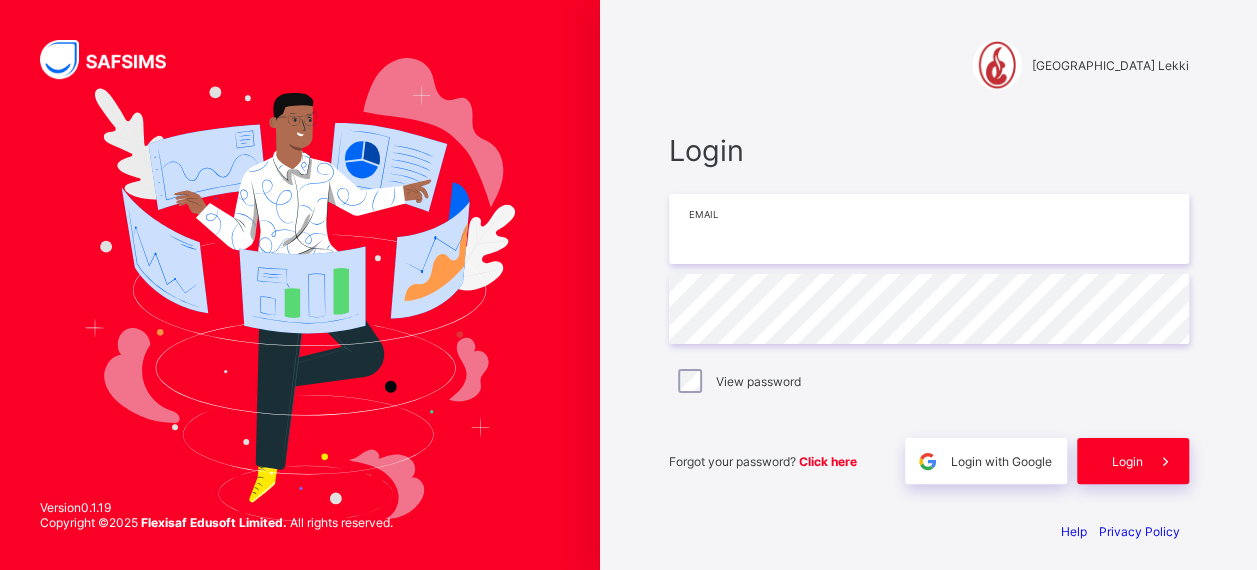click at bounding box center [929, 229] 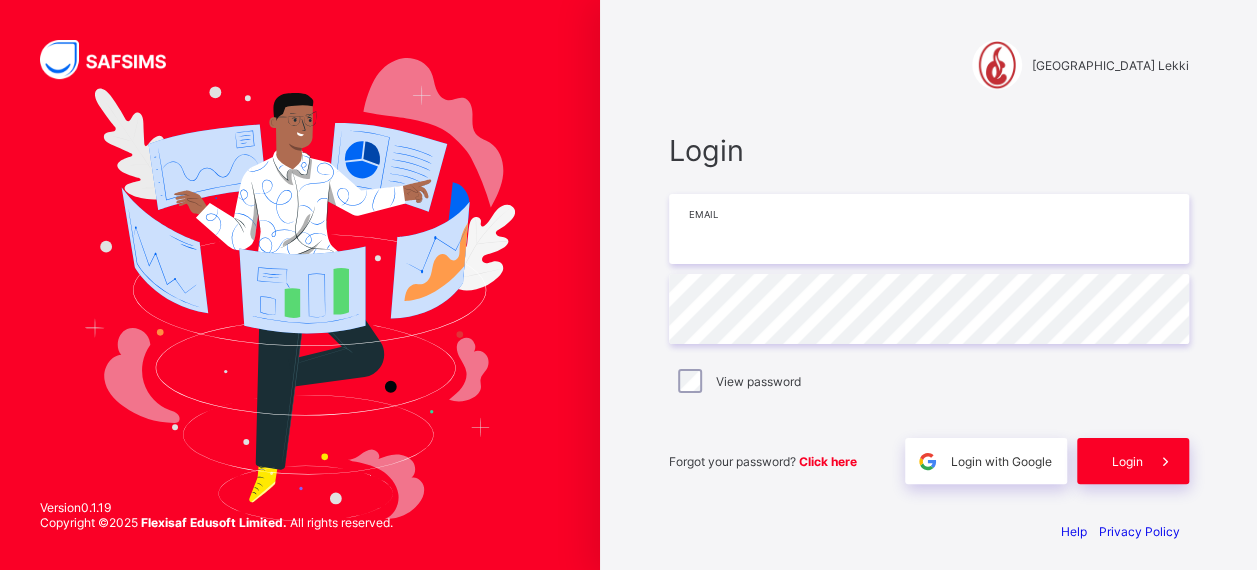 type on "**********" 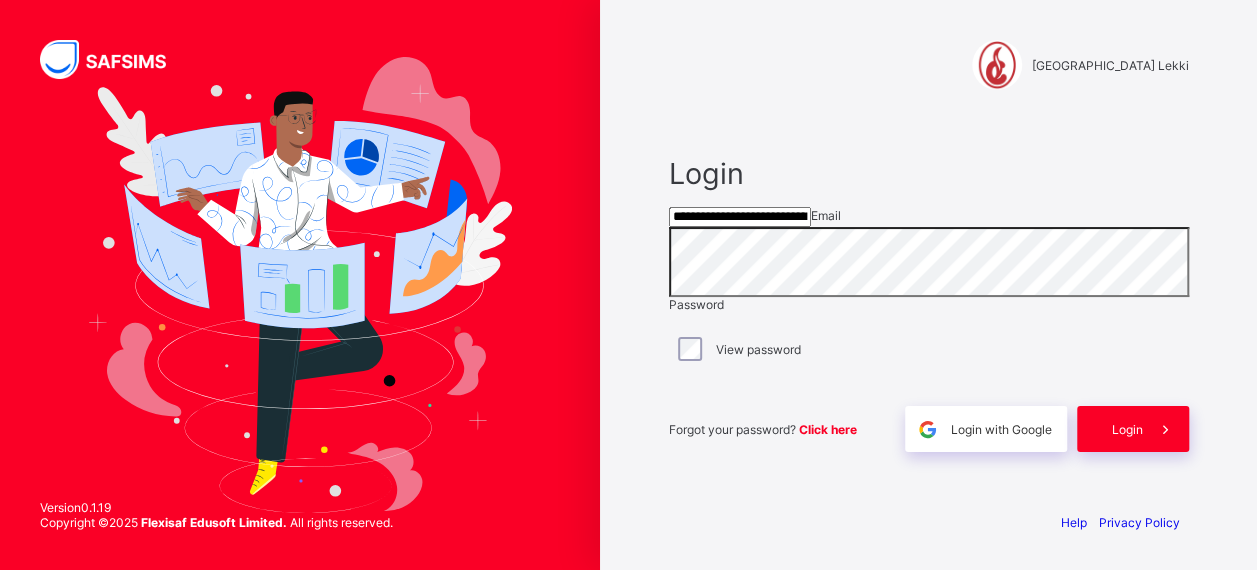 click on "Login" at bounding box center [1133, 429] 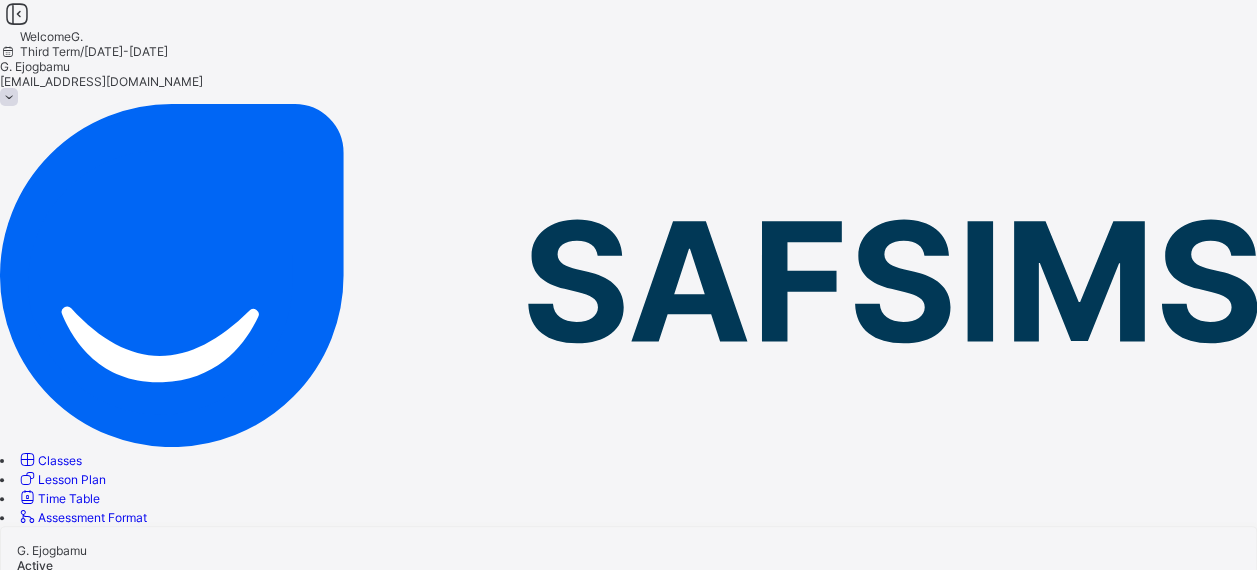click on "Classes" at bounding box center [60, 460] 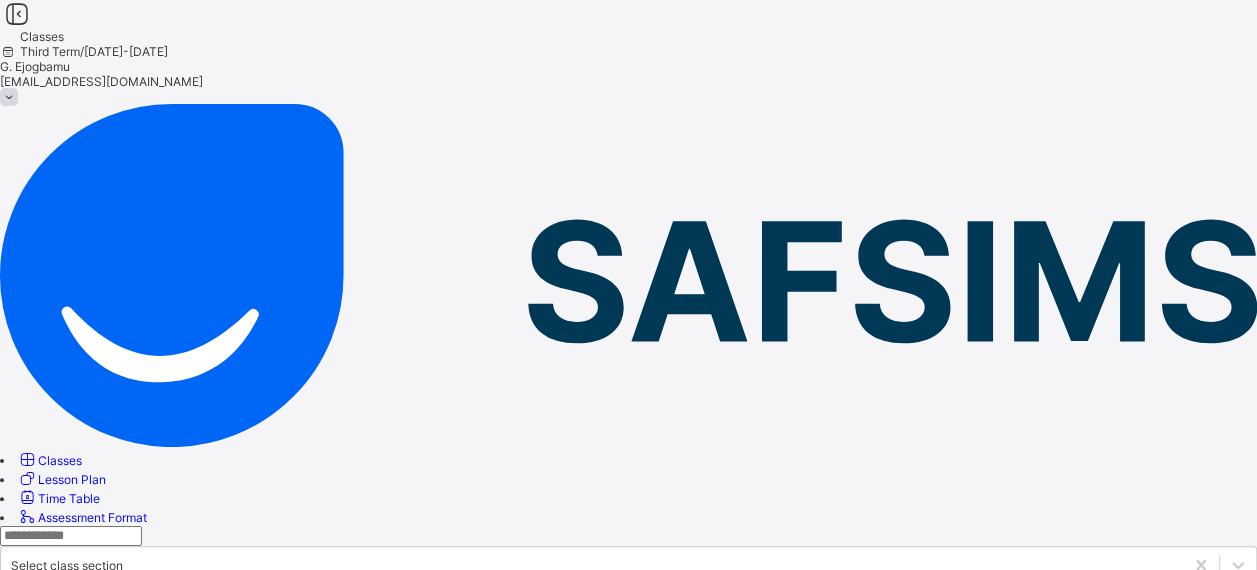 scroll, scrollTop: 187, scrollLeft: 0, axis: vertical 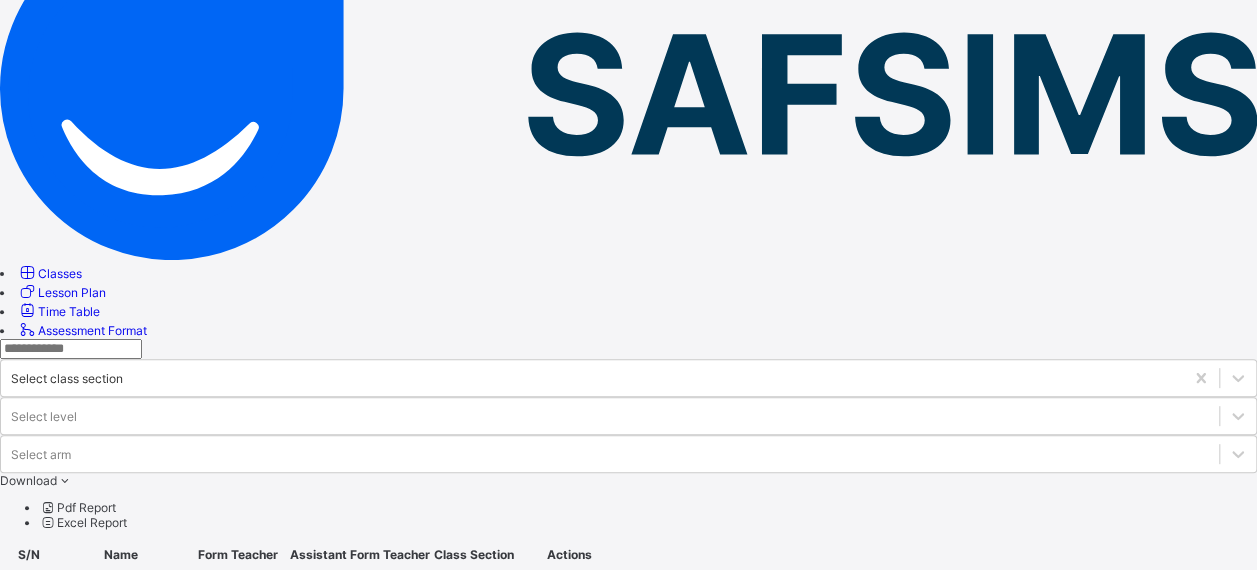 click on "YEAR 8   BLUE" at bounding box center [96, 826] 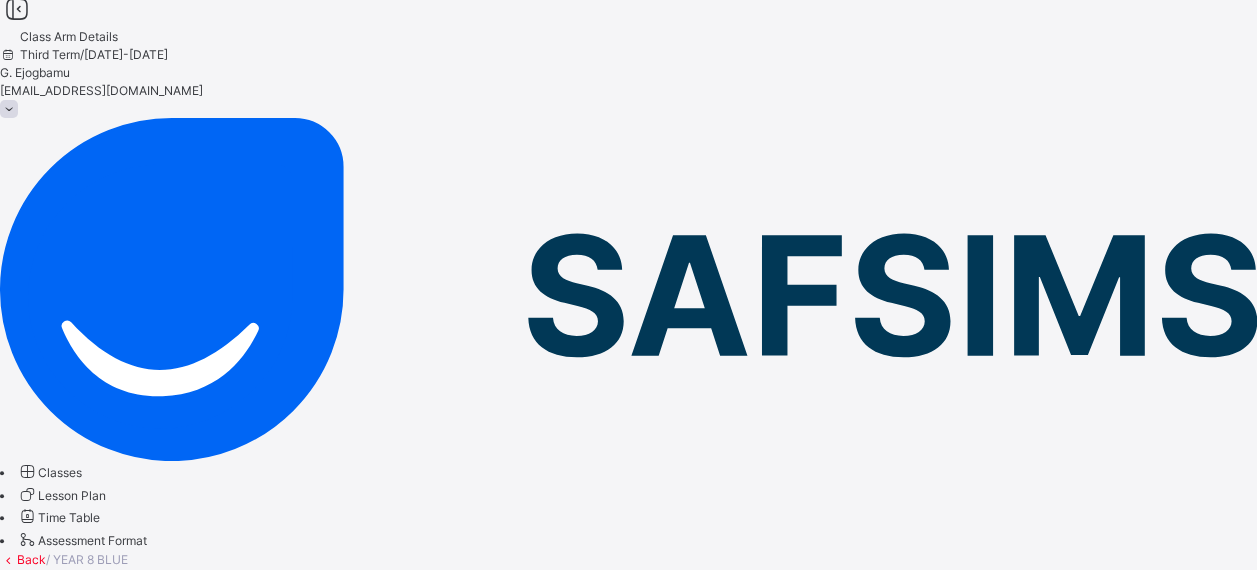 scroll, scrollTop: 187, scrollLeft: 0, axis: vertical 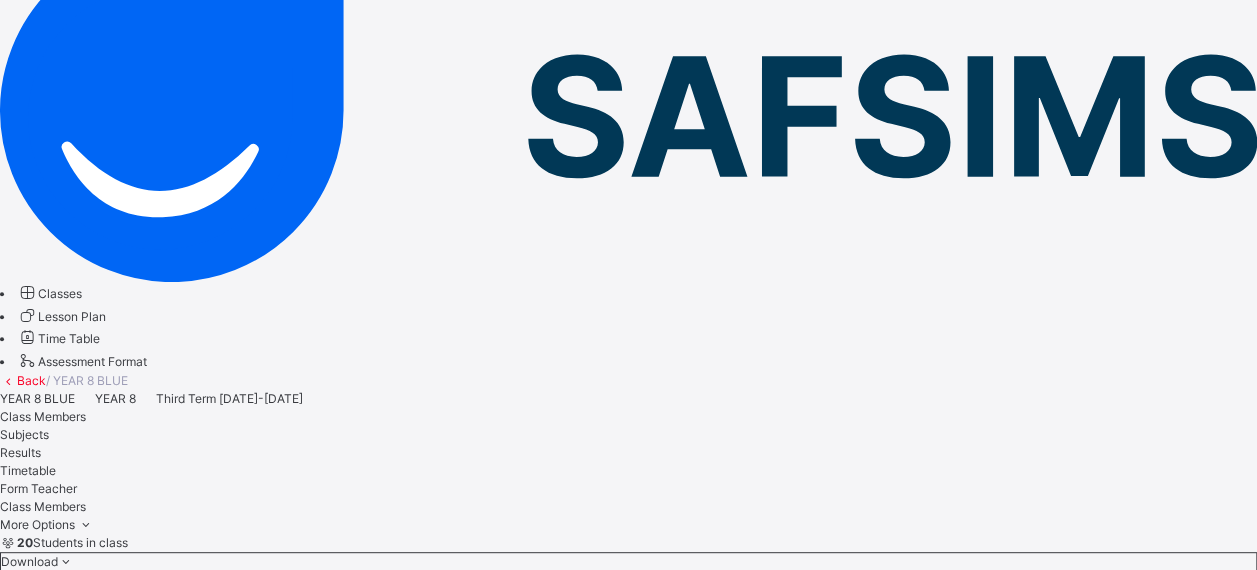 click on "Subjects" at bounding box center (24, 434) 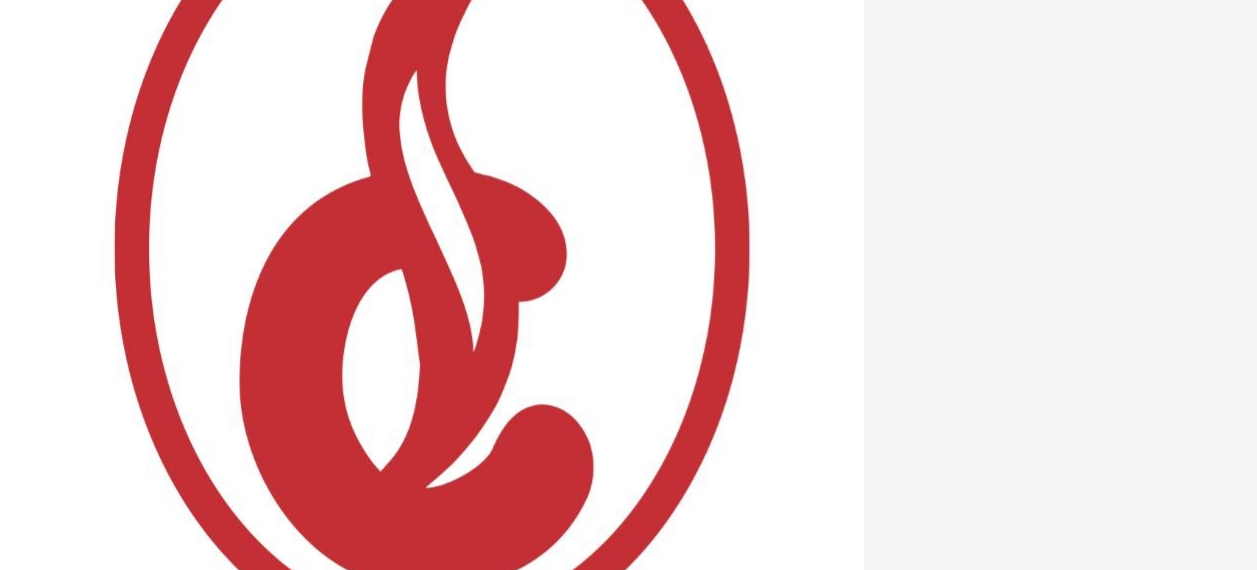 scroll, scrollTop: 1027, scrollLeft: 0, axis: vertical 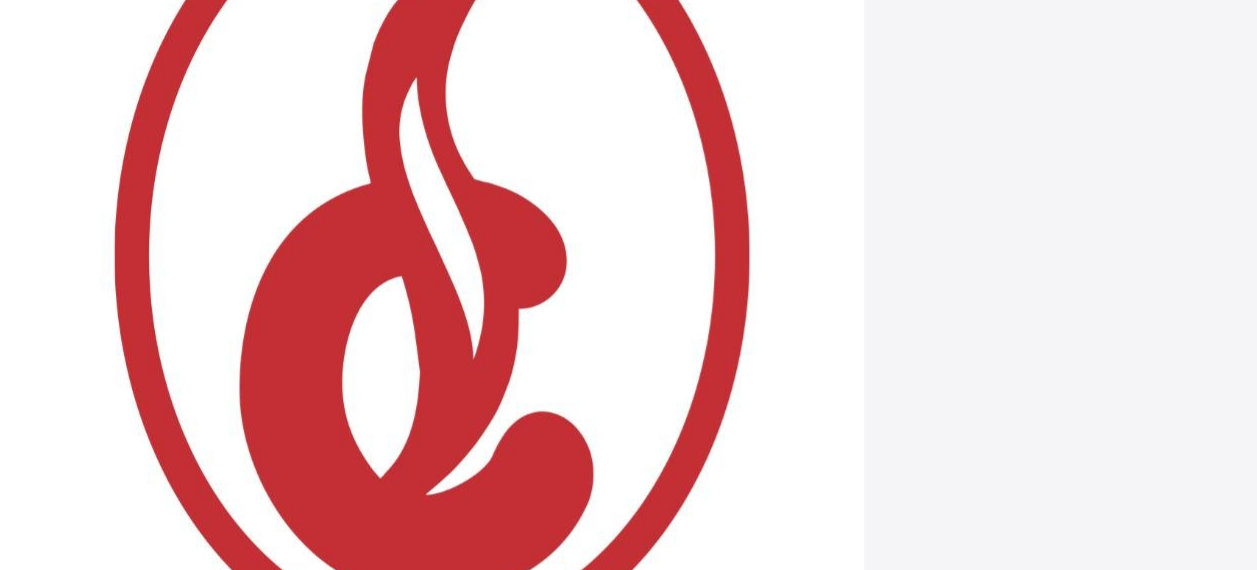 click on "Assess Students" at bounding box center (511, 2672) 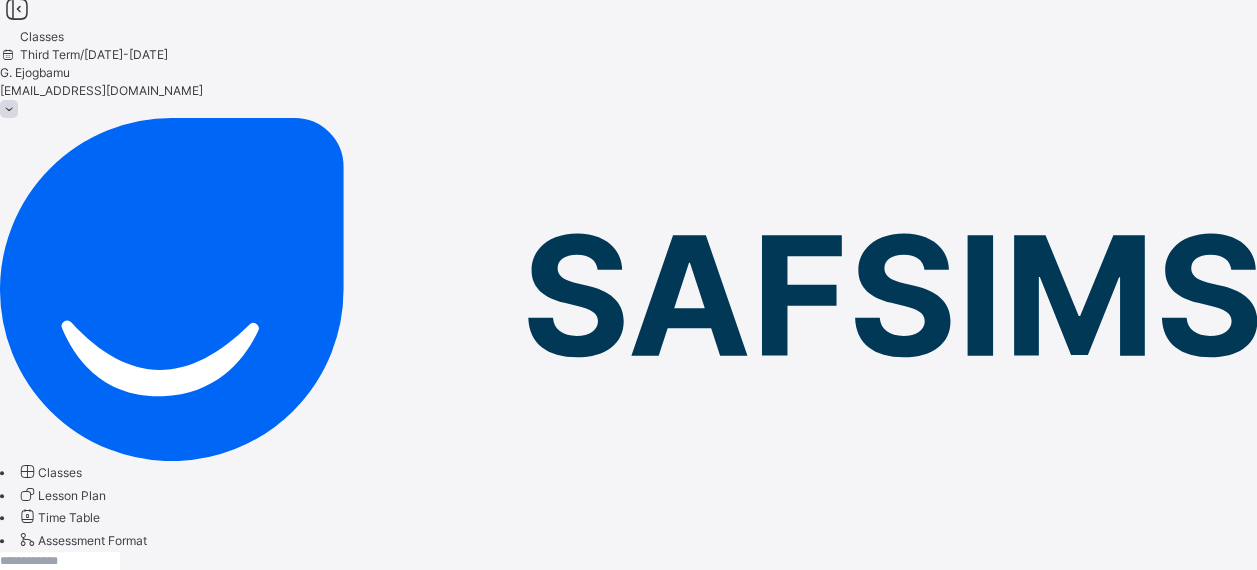 scroll, scrollTop: 263, scrollLeft: 0, axis: vertical 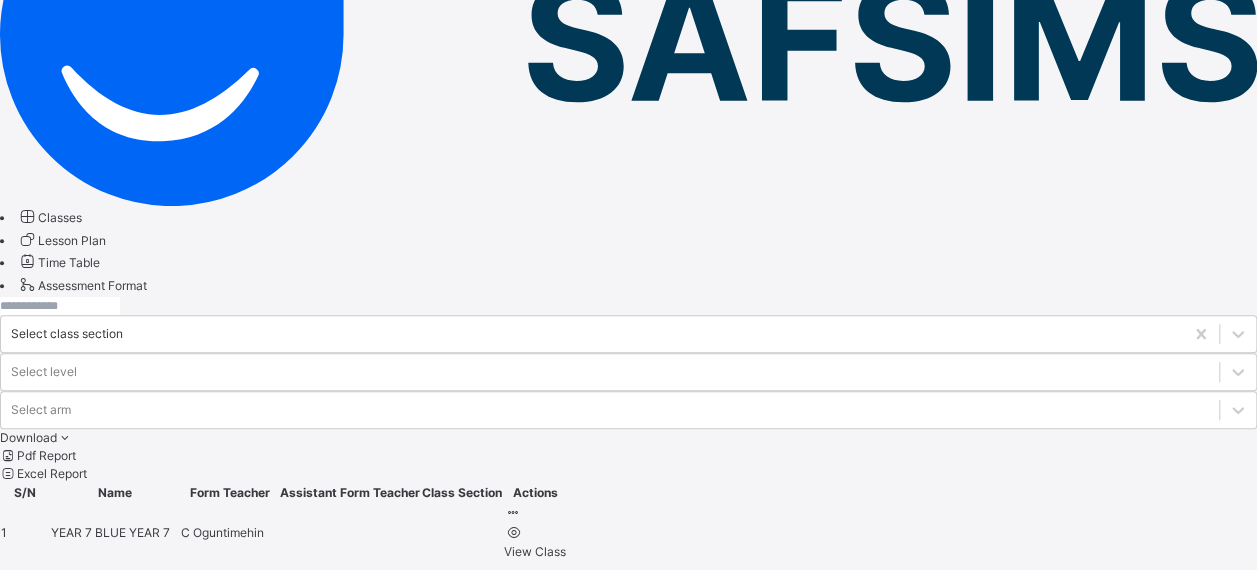 click on "YEAR 8   GREEN" at bounding box center [94, 768] 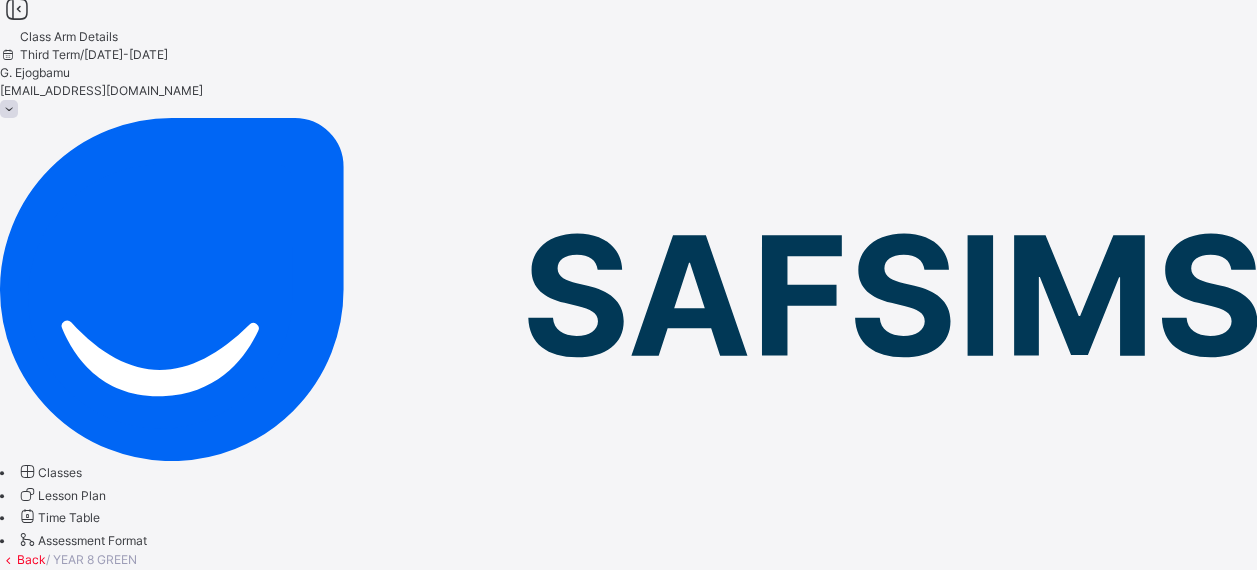 scroll, scrollTop: 263, scrollLeft: 0, axis: vertical 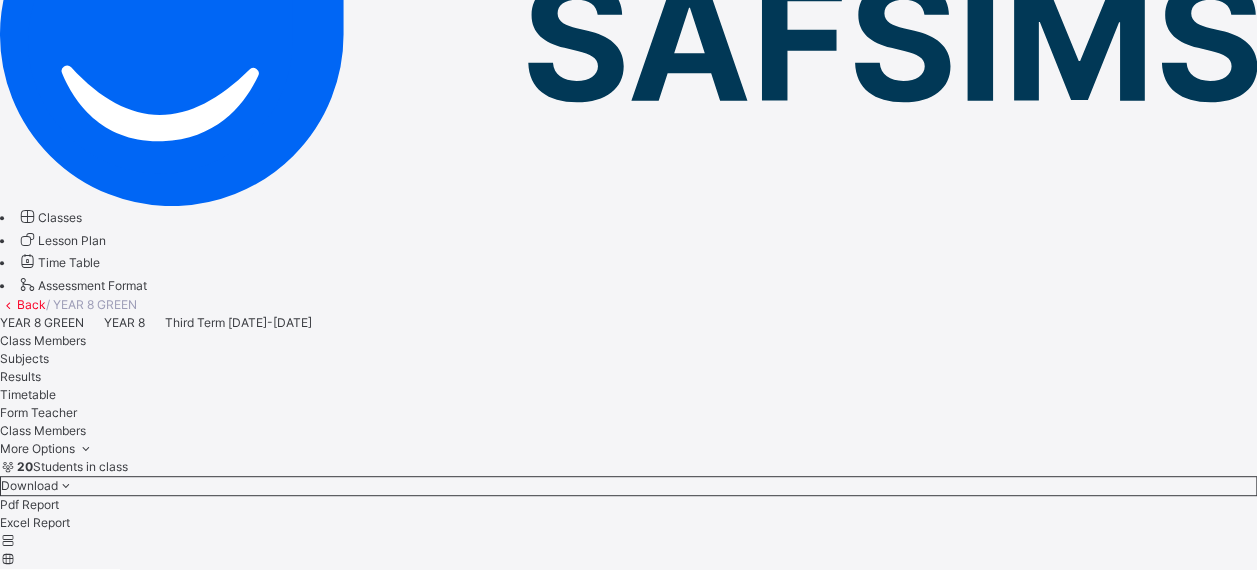 click on "Subjects" at bounding box center (24, 358) 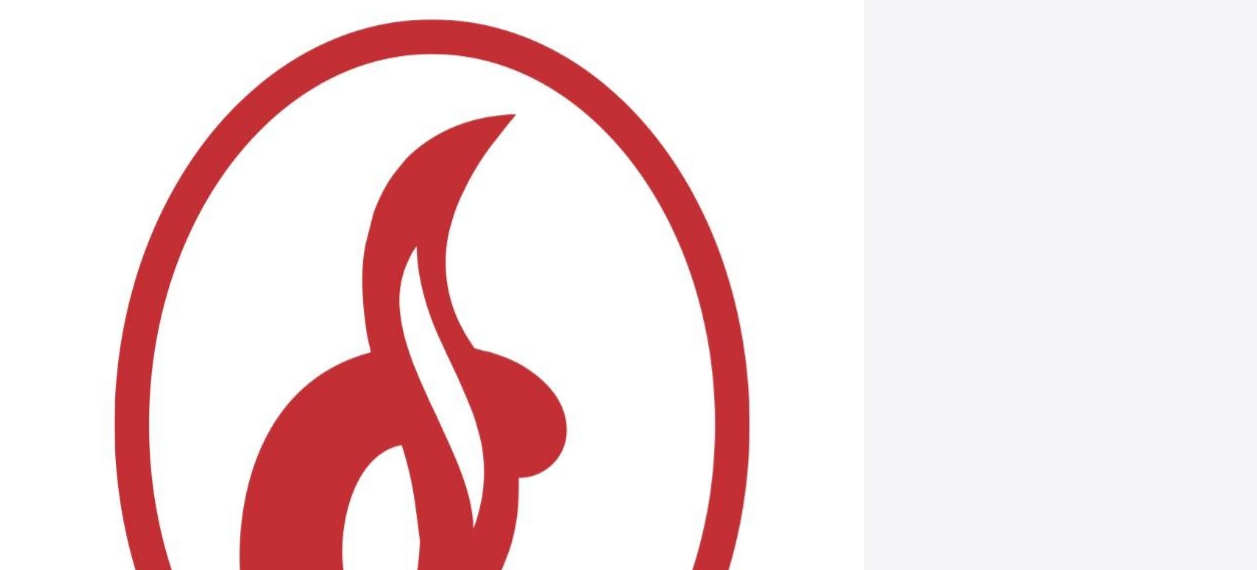 scroll, scrollTop: 860, scrollLeft: 0, axis: vertical 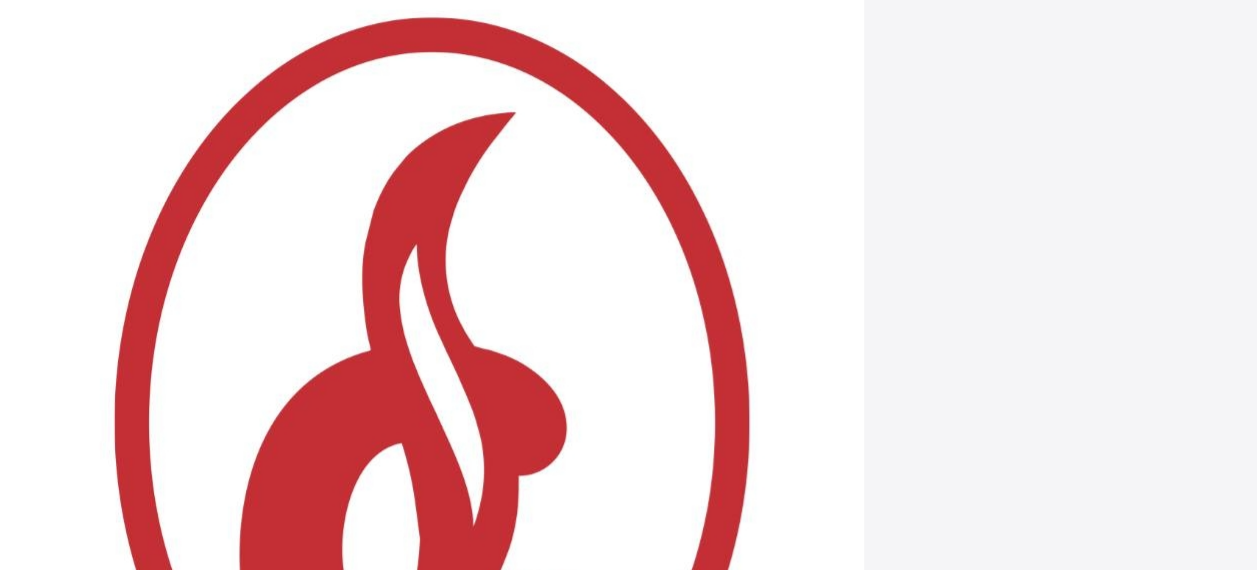 click on "Assess Students" at bounding box center [511, 2839] 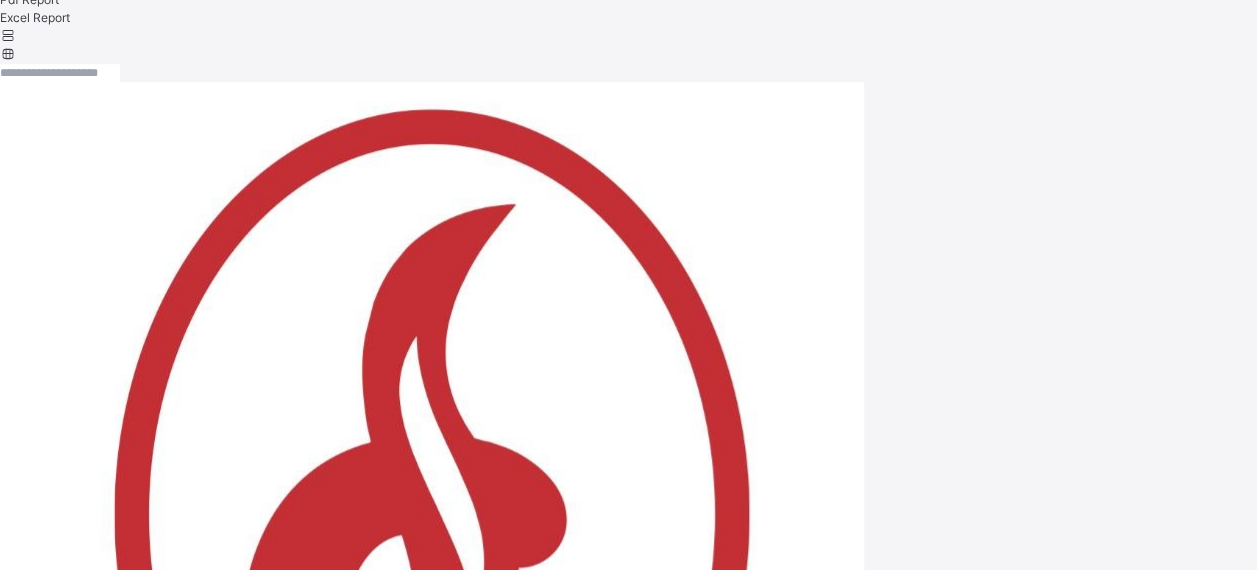 scroll, scrollTop: 767, scrollLeft: 0, axis: vertical 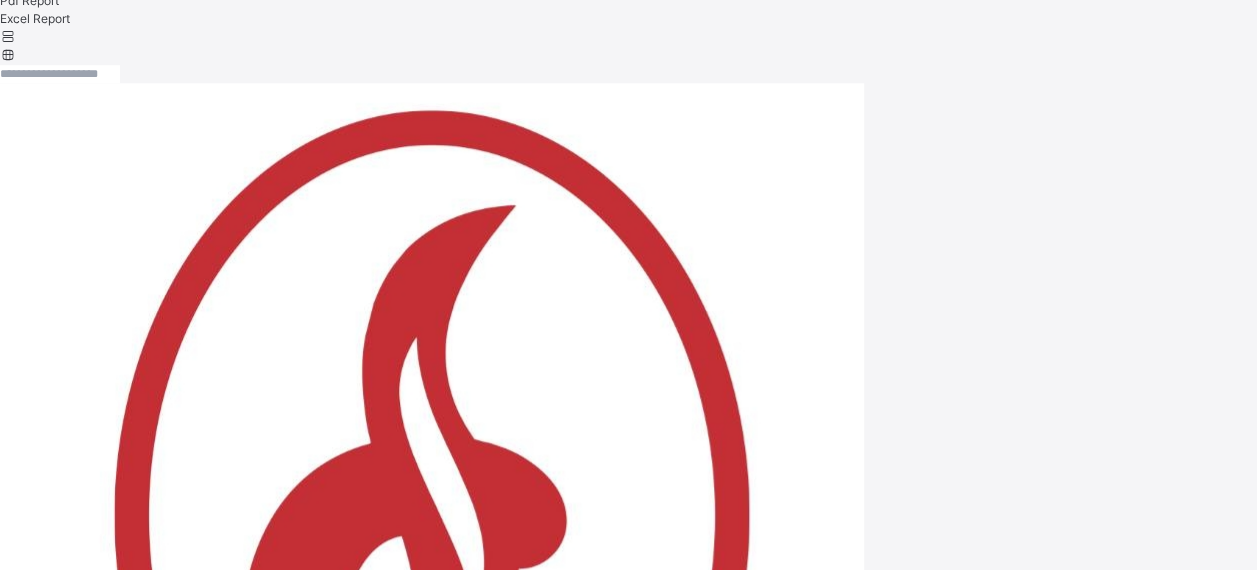 click on "×" at bounding box center [628, 3386] 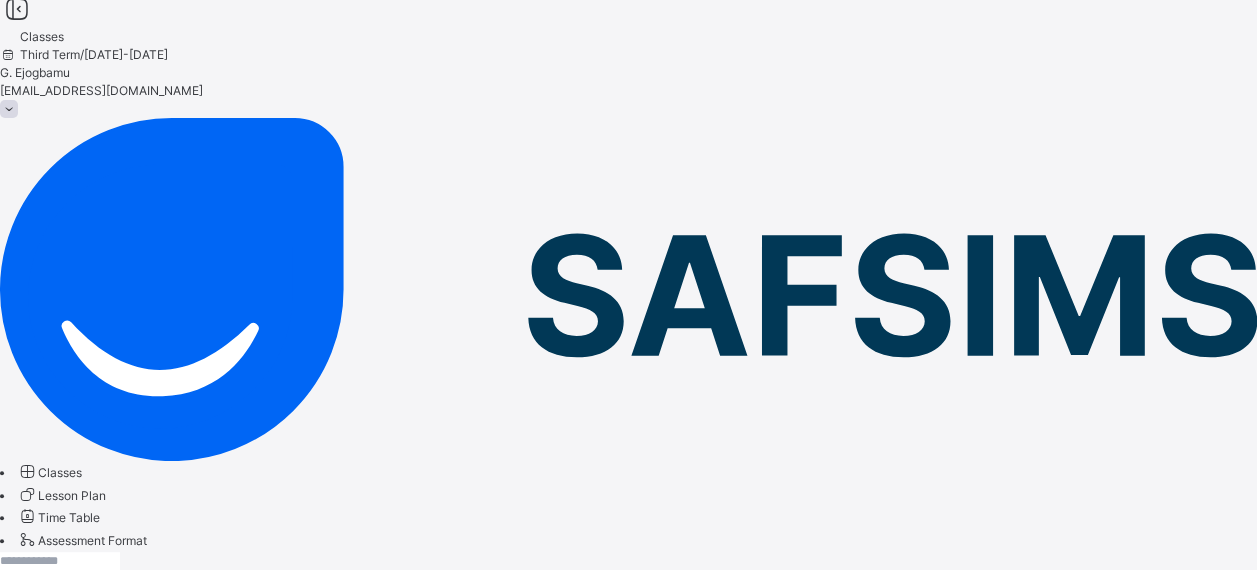 scroll, scrollTop: 263, scrollLeft: 0, axis: vertical 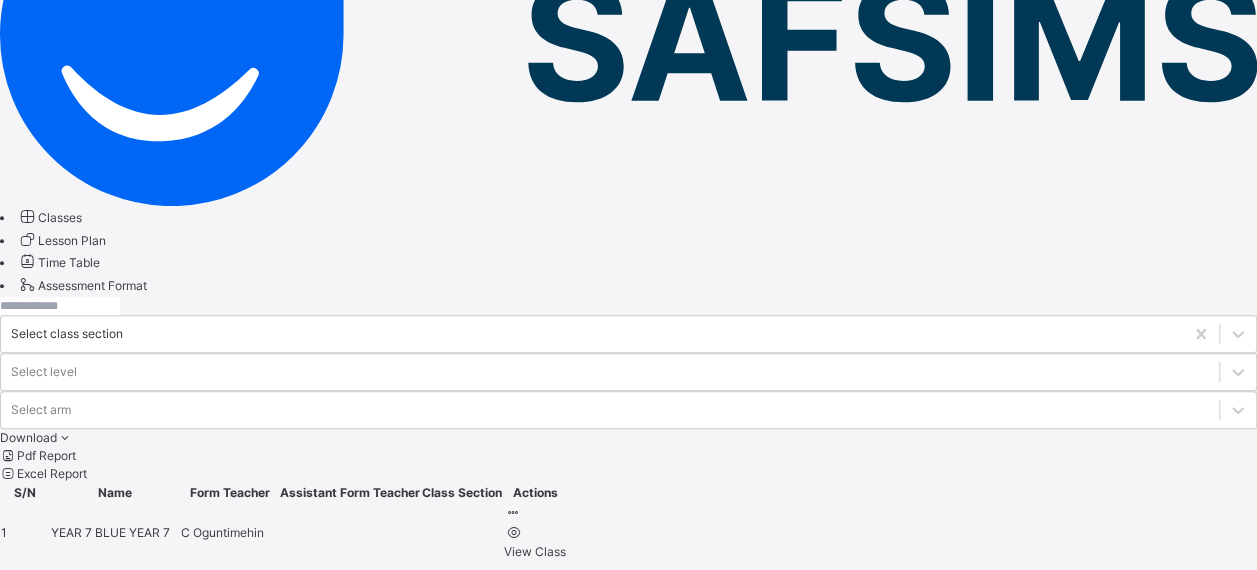 click on "YEAR 8   RED" at bounding box center [86, 827] 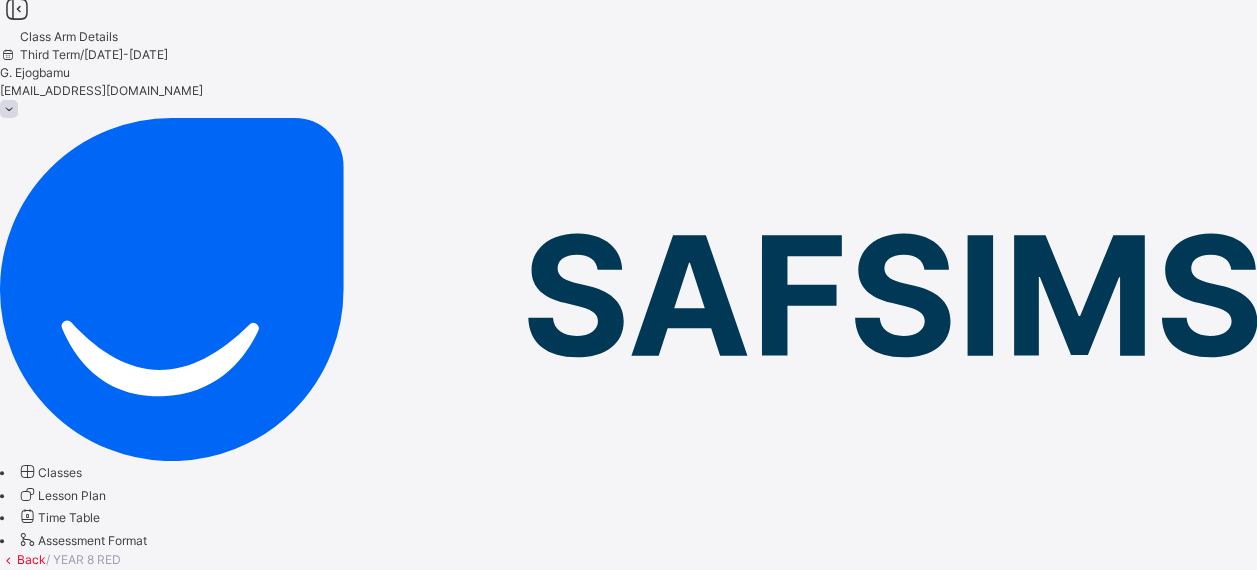 scroll, scrollTop: 263, scrollLeft: 0, axis: vertical 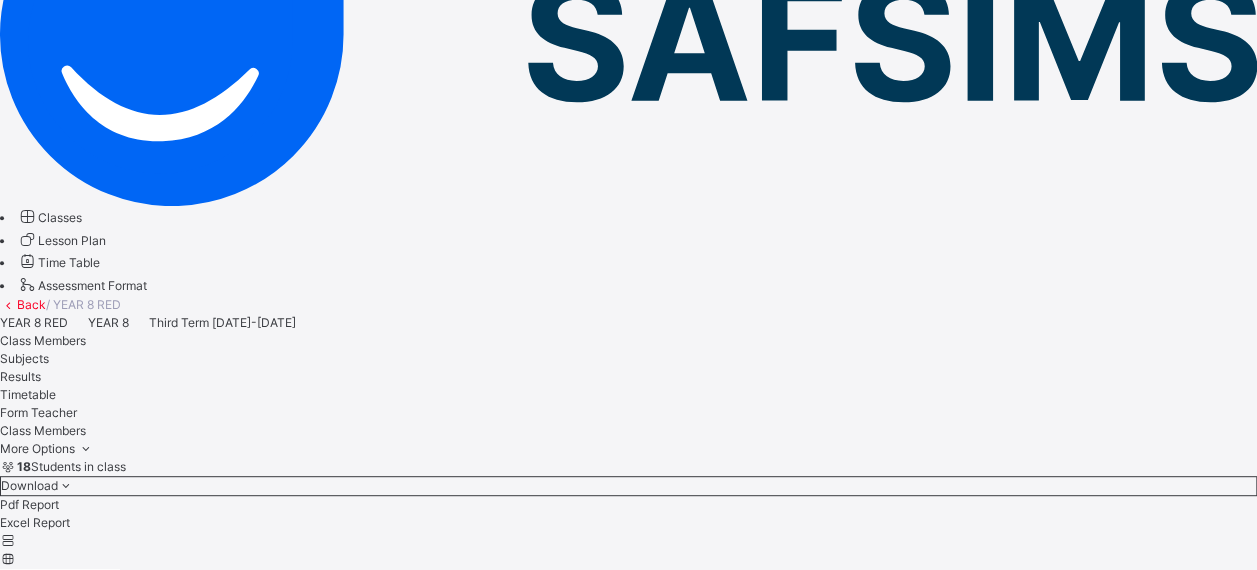 click on "Subjects" at bounding box center [24, 358] 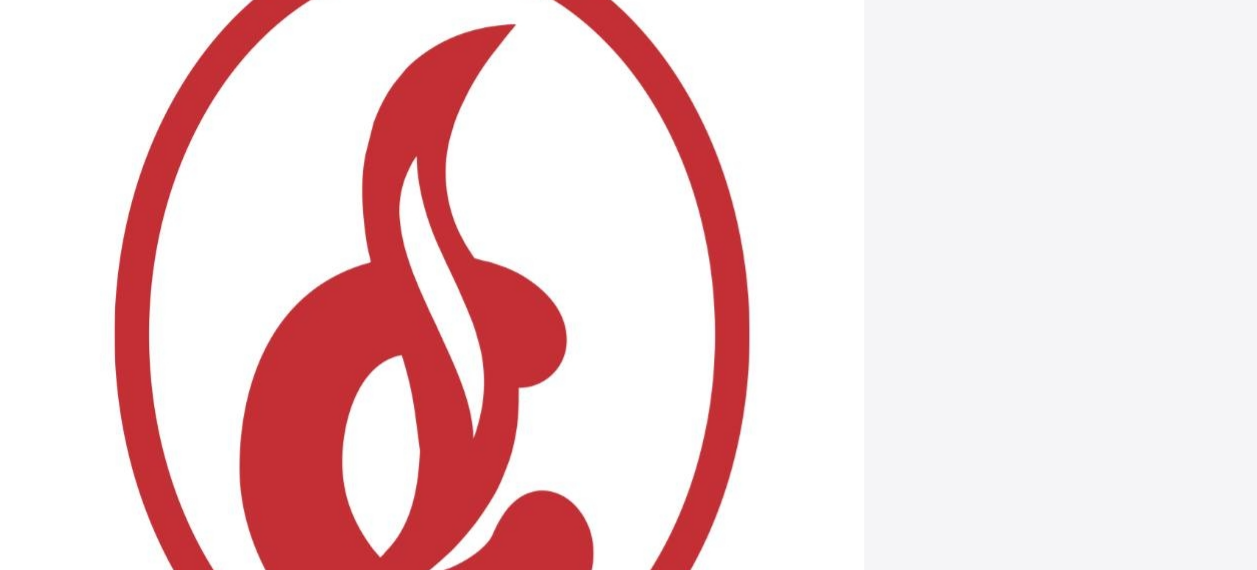 scroll, scrollTop: 975, scrollLeft: 0, axis: vertical 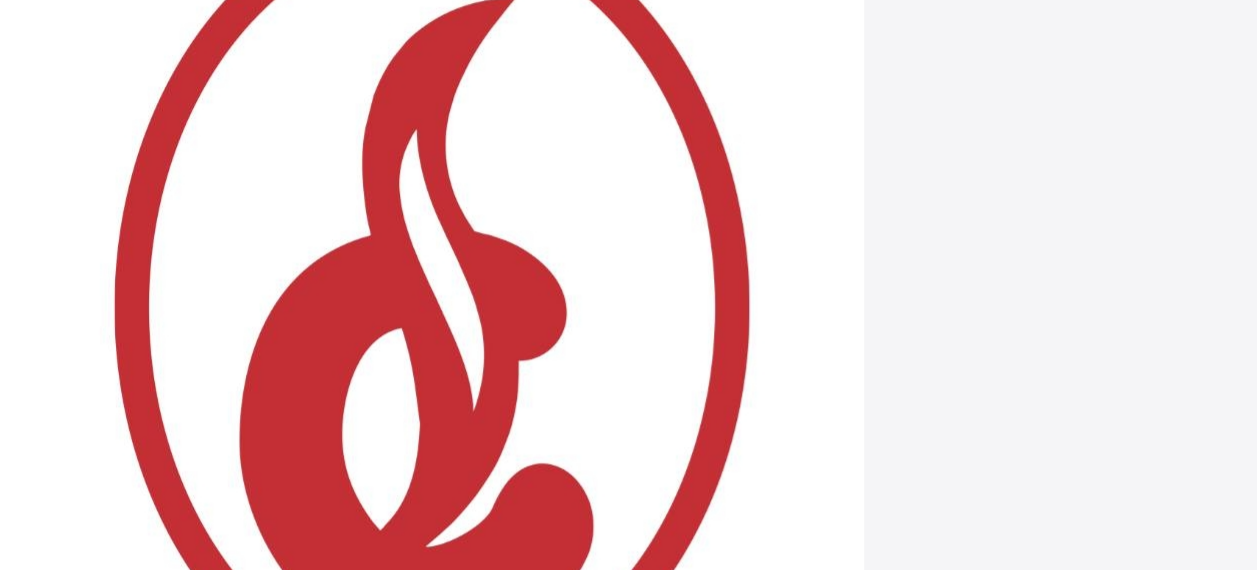 click on "Assess Students" at bounding box center [511, 2596] 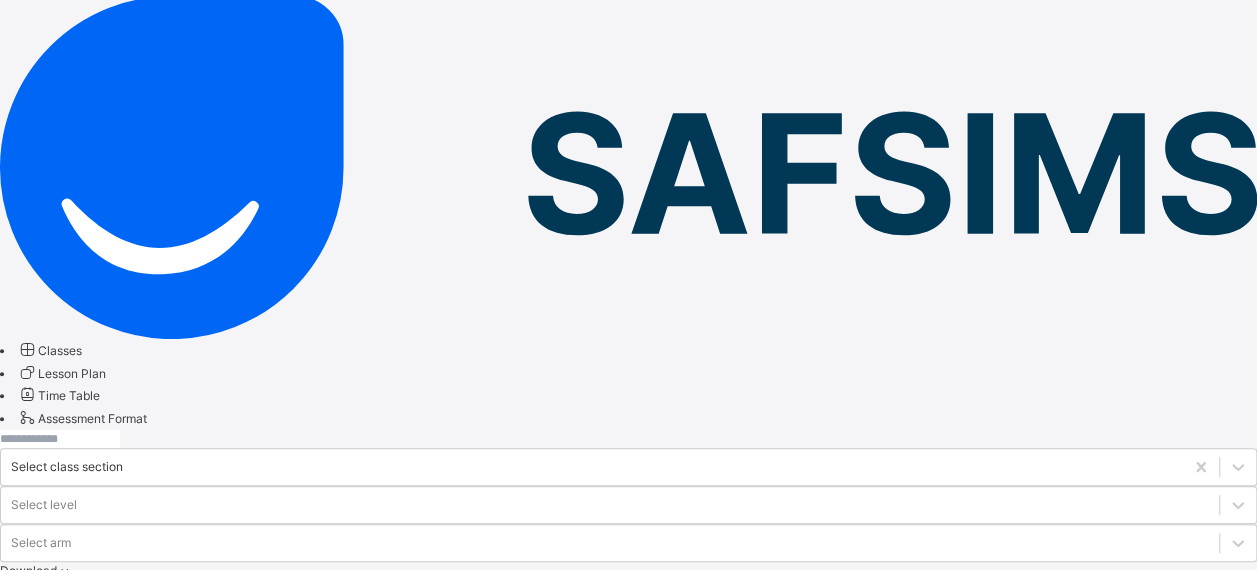 scroll, scrollTop: 125, scrollLeft: 0, axis: vertical 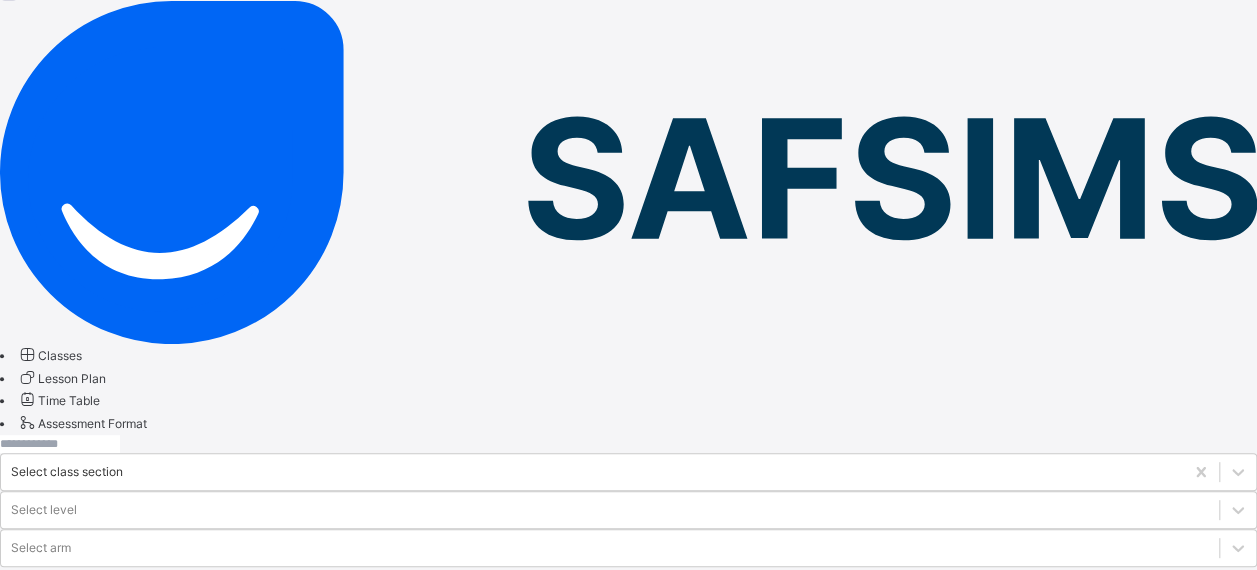 click on "YEAR 7   BLUE" at bounding box center [90, 670] 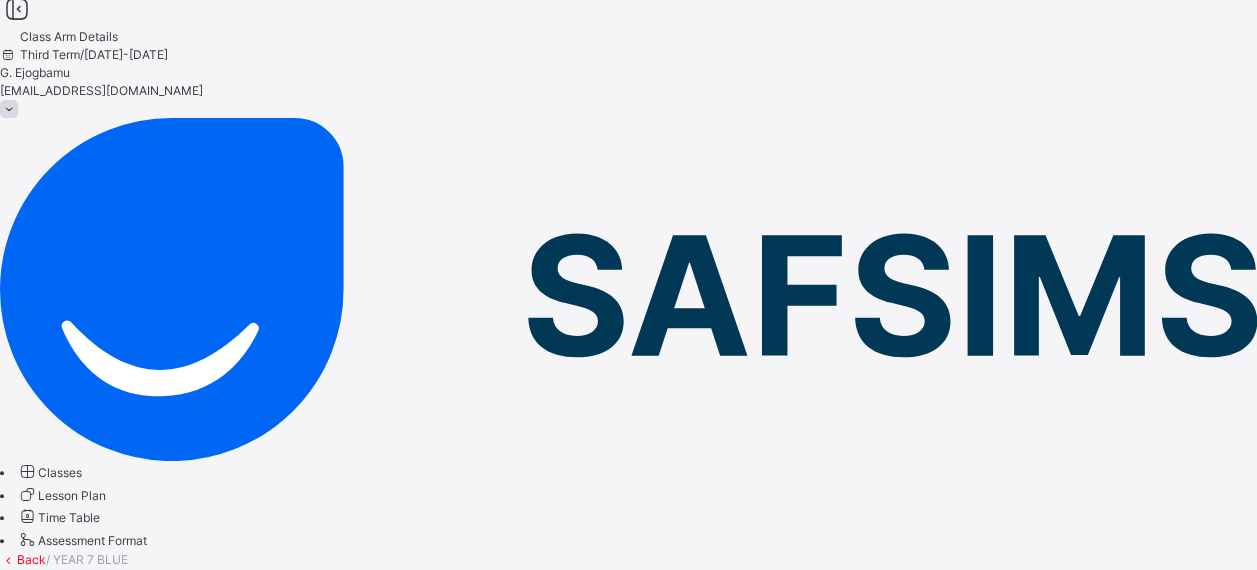 scroll, scrollTop: 125, scrollLeft: 0, axis: vertical 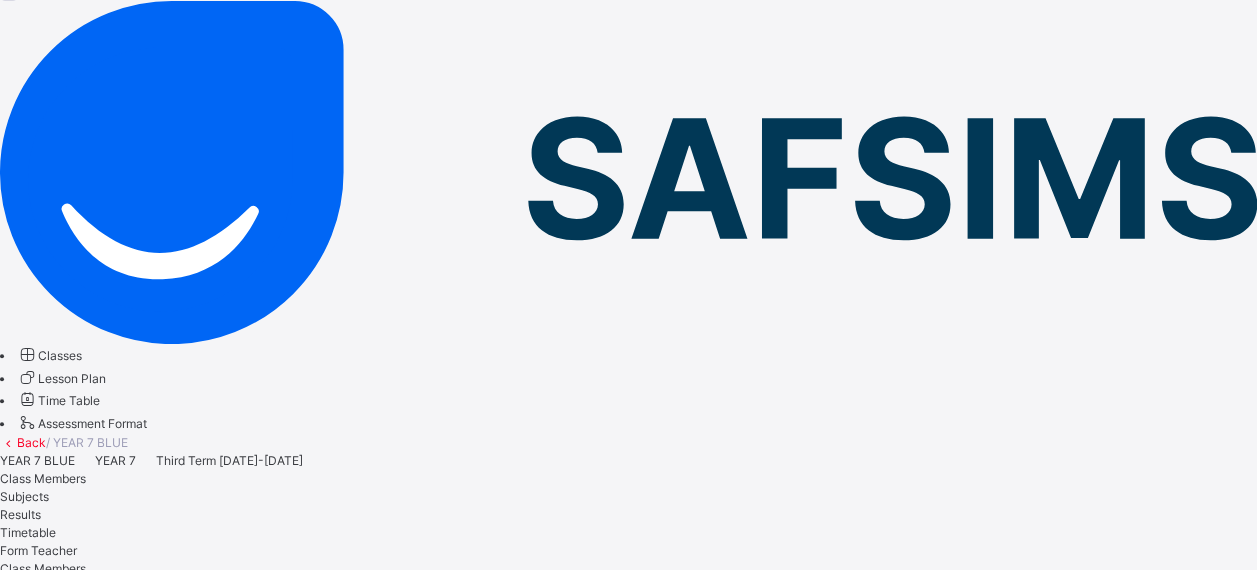click on "Subjects" at bounding box center (24, 496) 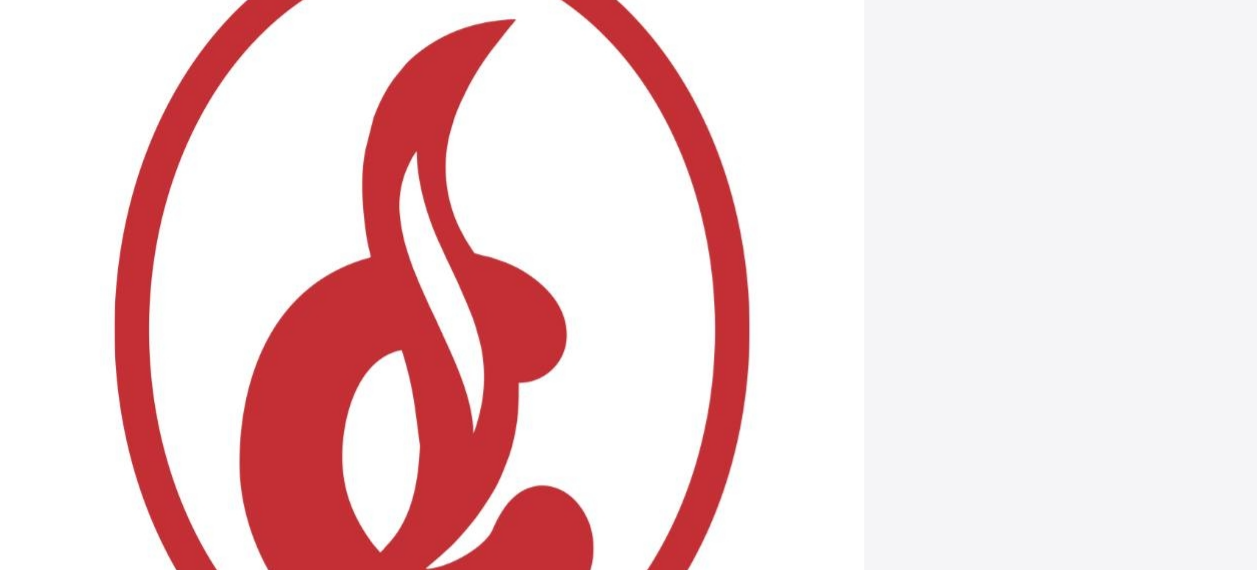 scroll, scrollTop: 981, scrollLeft: 0, axis: vertical 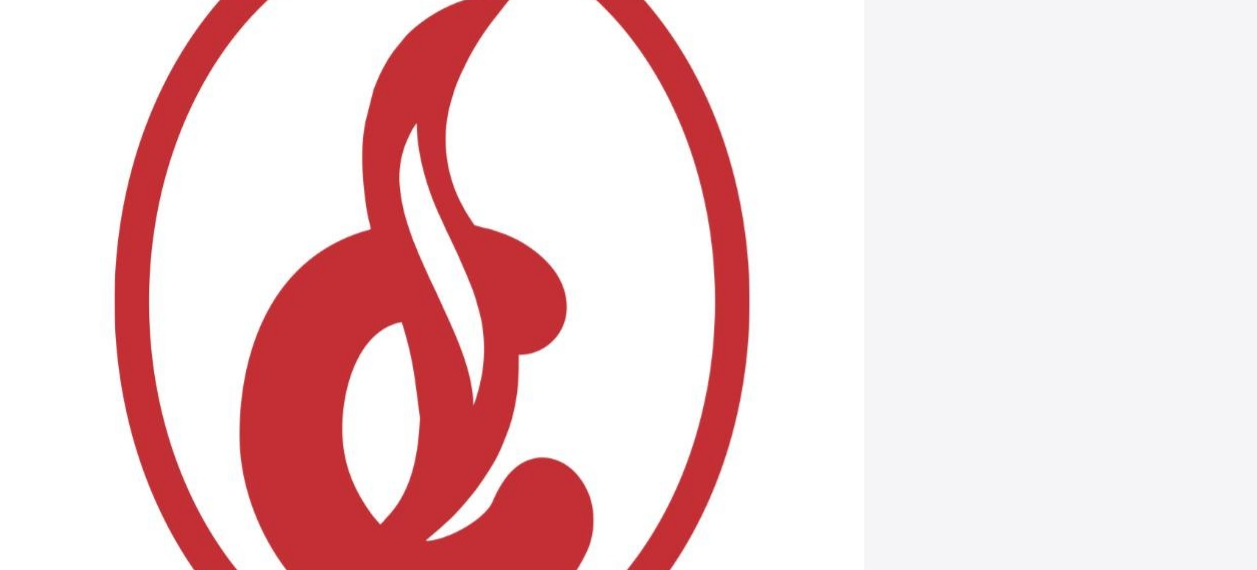 click on "Assess Students" at bounding box center [512, 3038] 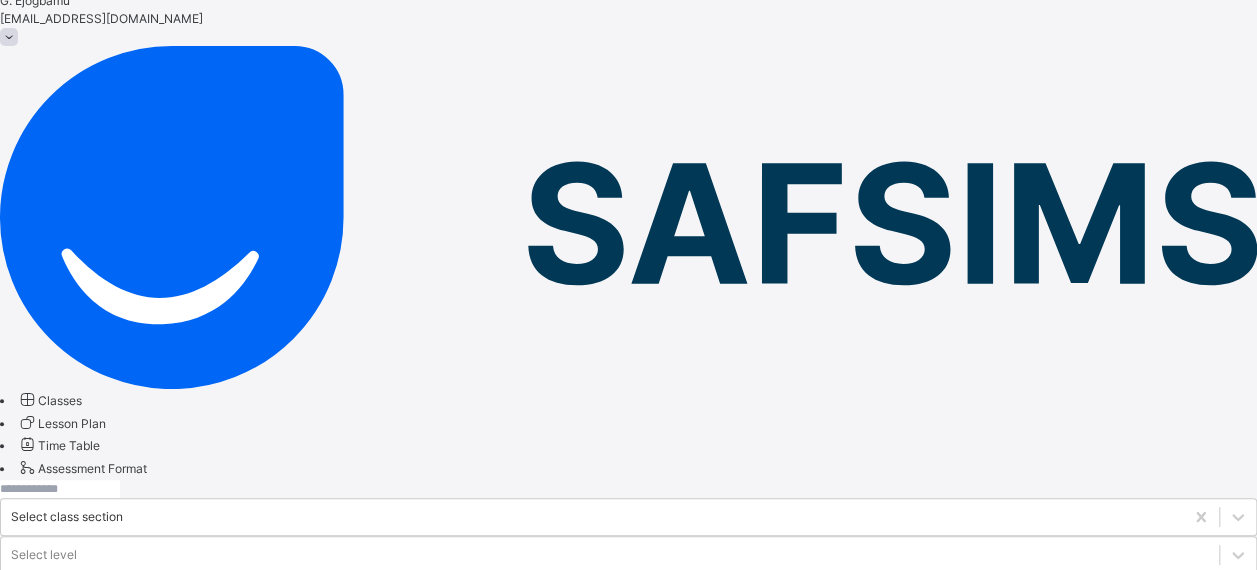 scroll, scrollTop: 78, scrollLeft: 0, axis: vertical 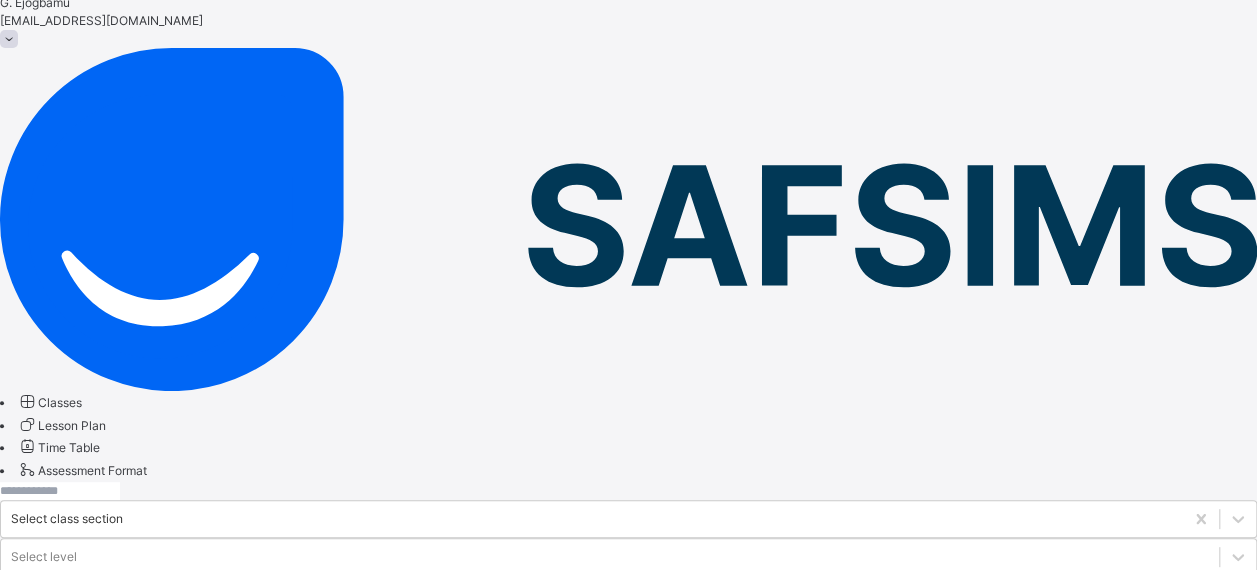 click on "YEAR 7   GREEN" at bounding box center (94, 776) 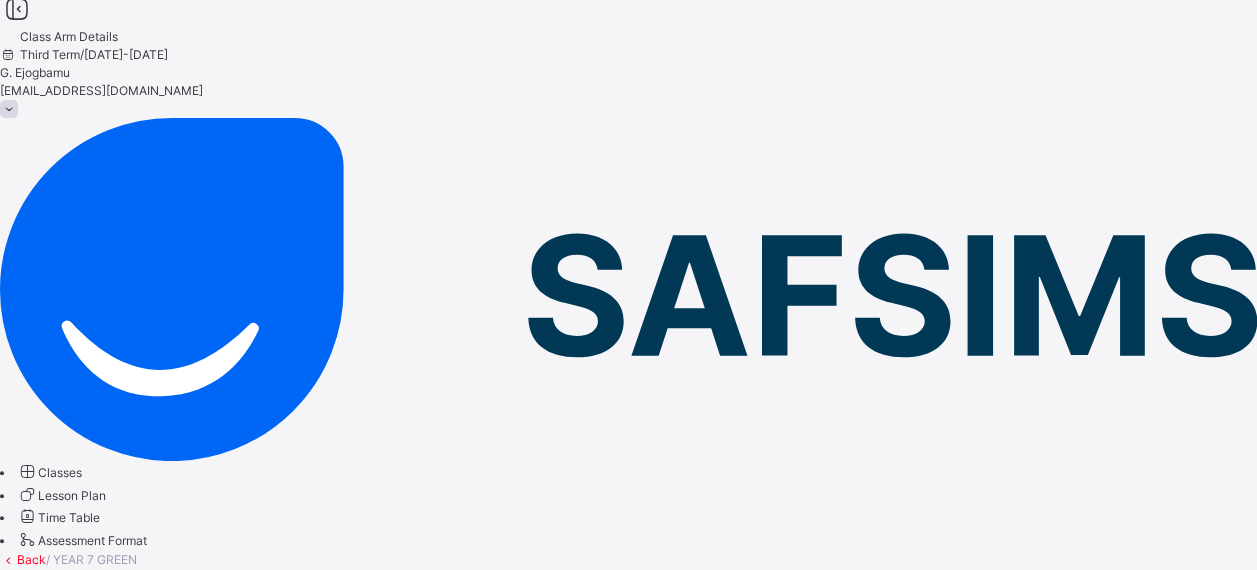 scroll, scrollTop: 78, scrollLeft: 0, axis: vertical 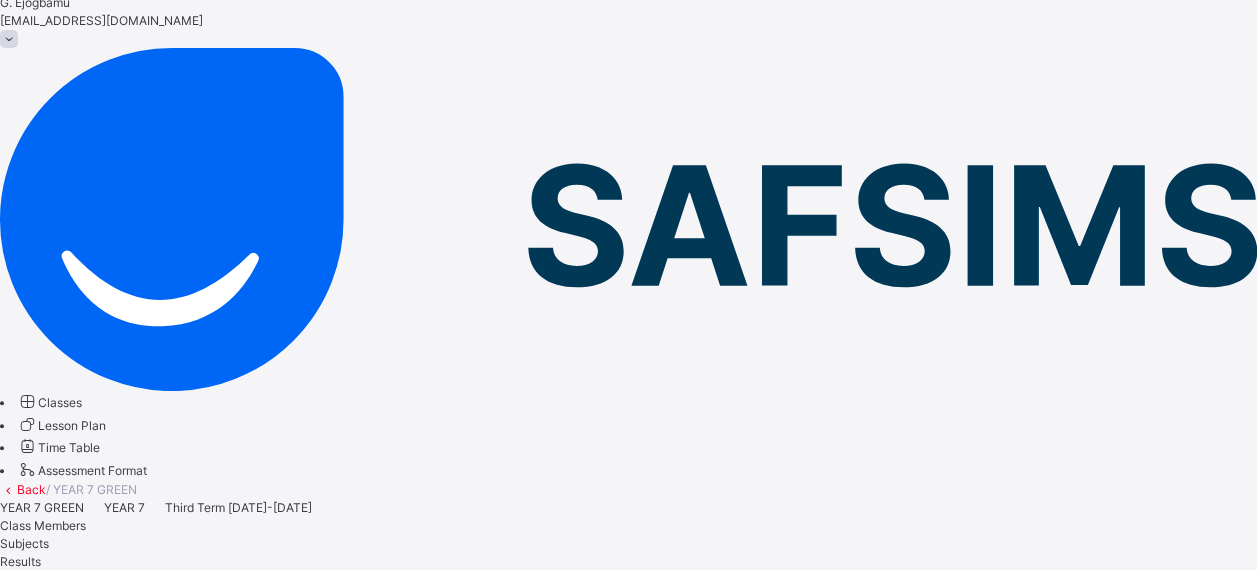 click on "Subjects" at bounding box center (24, 543) 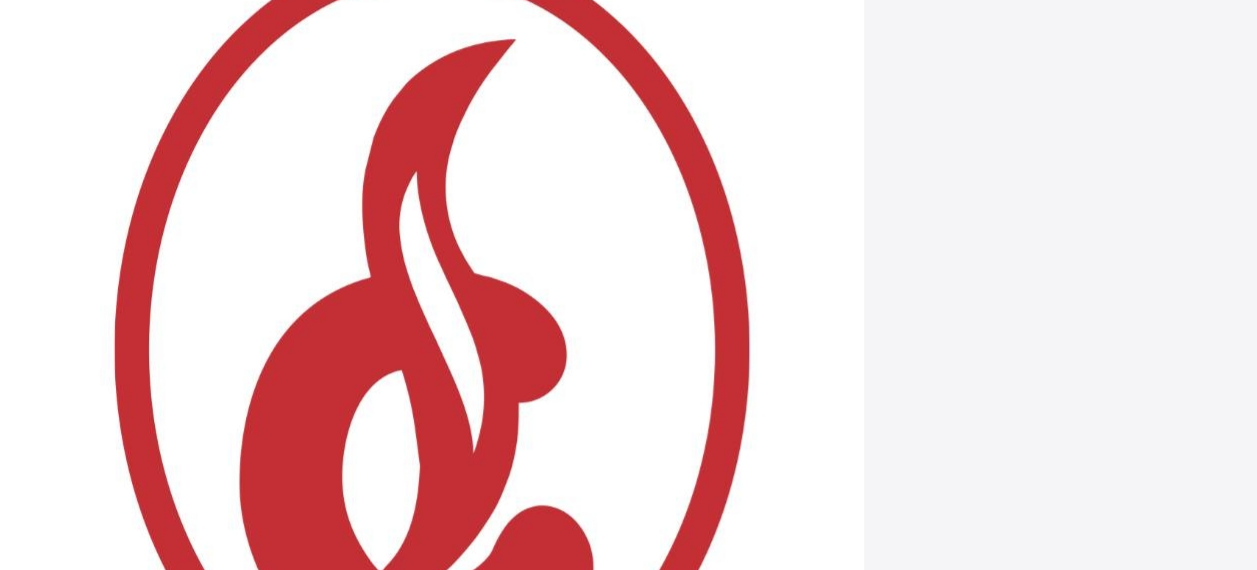 scroll, scrollTop: 954, scrollLeft: 0, axis: vertical 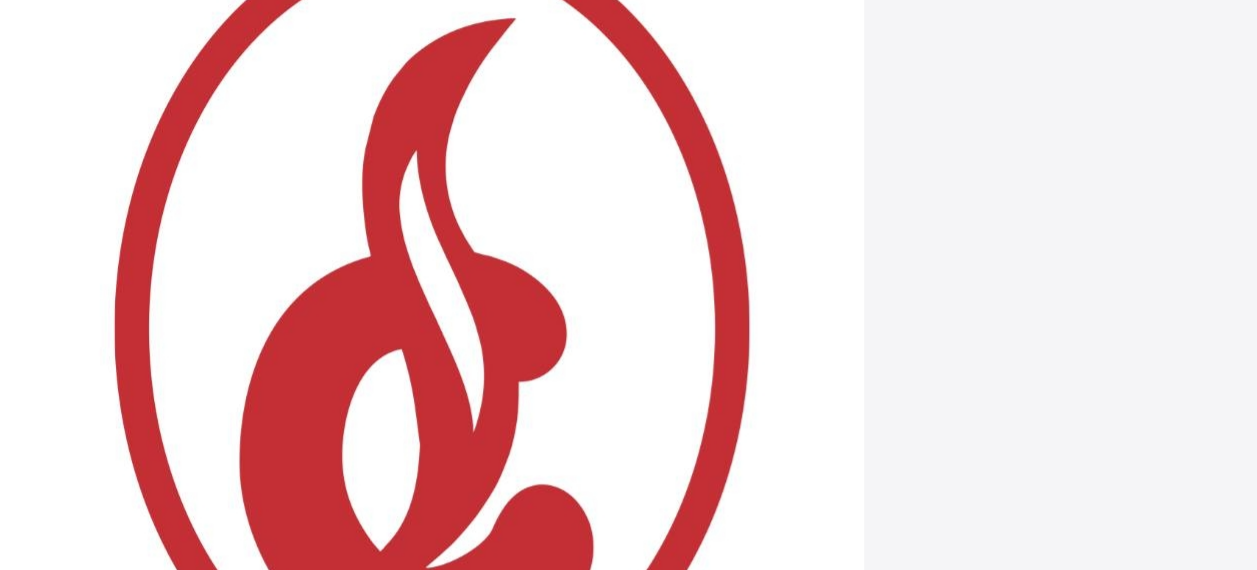 click on "Assess Students" at bounding box center (501, 3001) 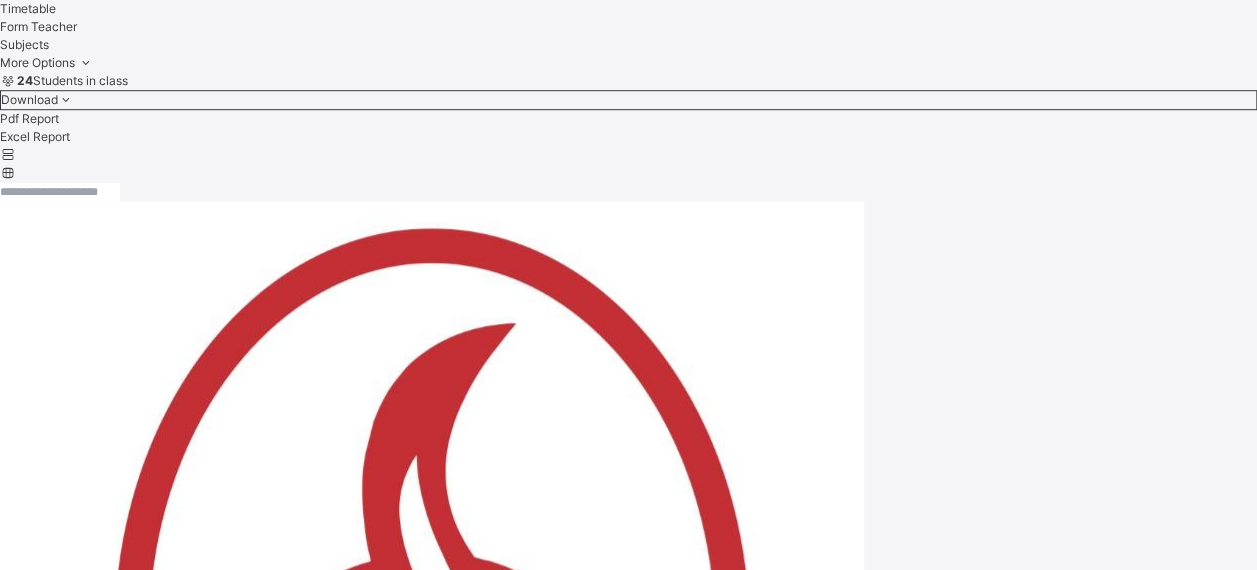 scroll, scrollTop: 632, scrollLeft: 0, axis: vertical 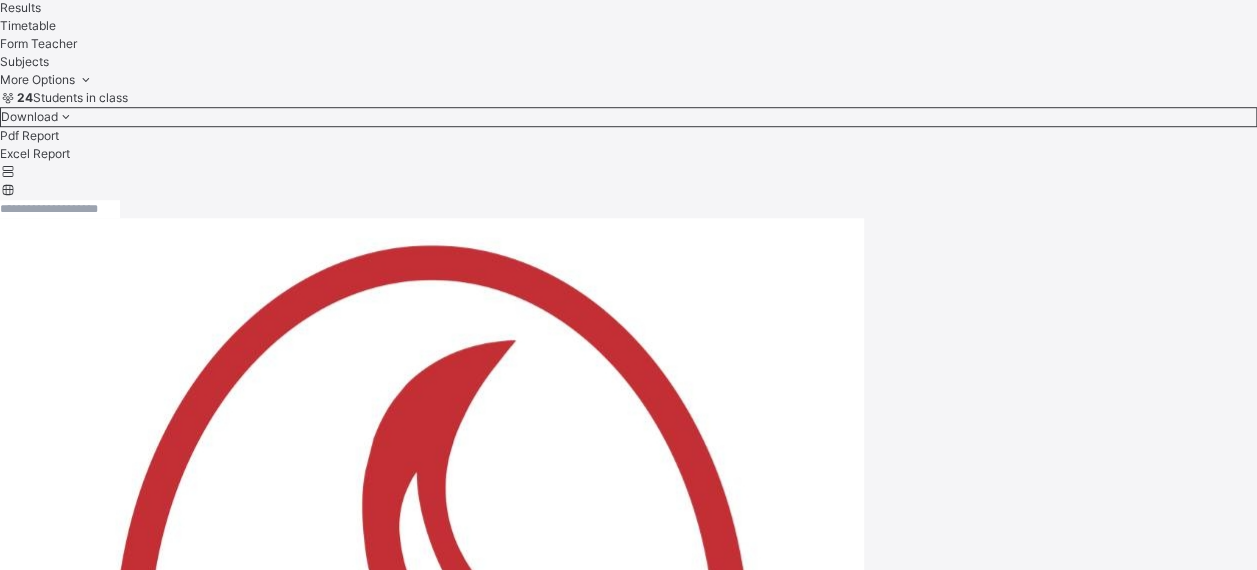 click on "×" at bounding box center [628, 3777] 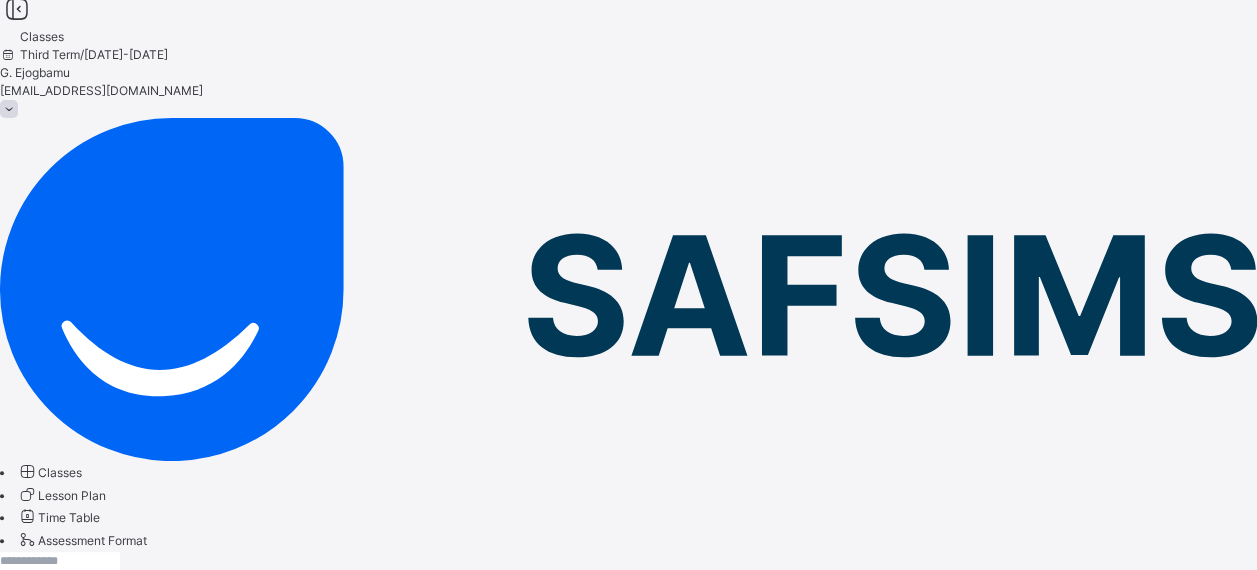 scroll, scrollTop: 263, scrollLeft: 0, axis: vertical 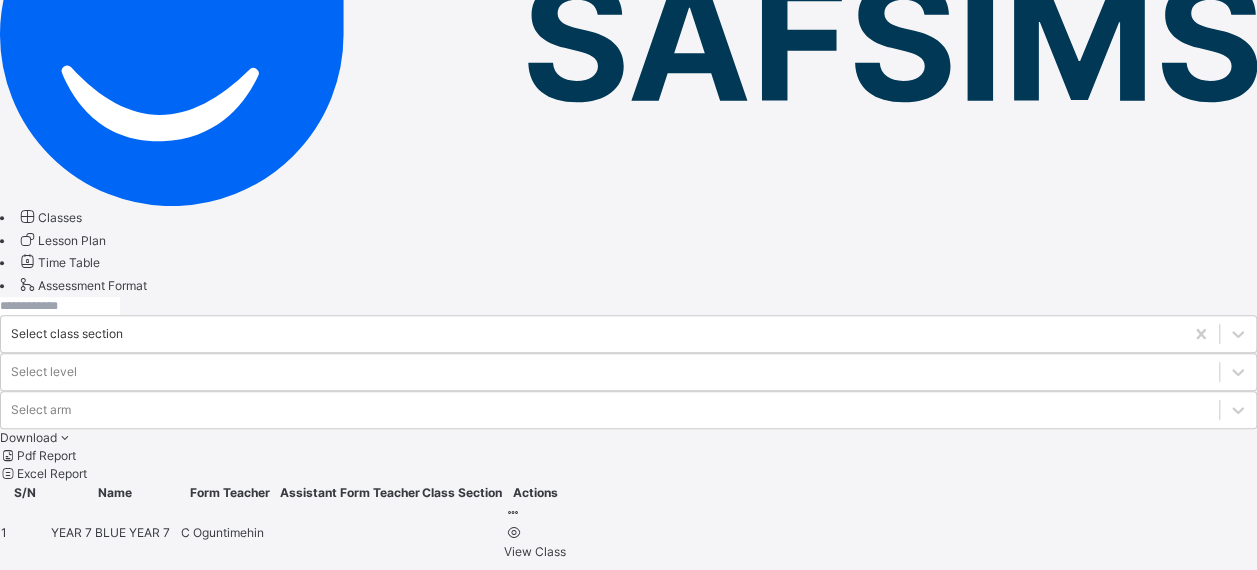 click on "YEAR 7   RED" at bounding box center (86, 650) 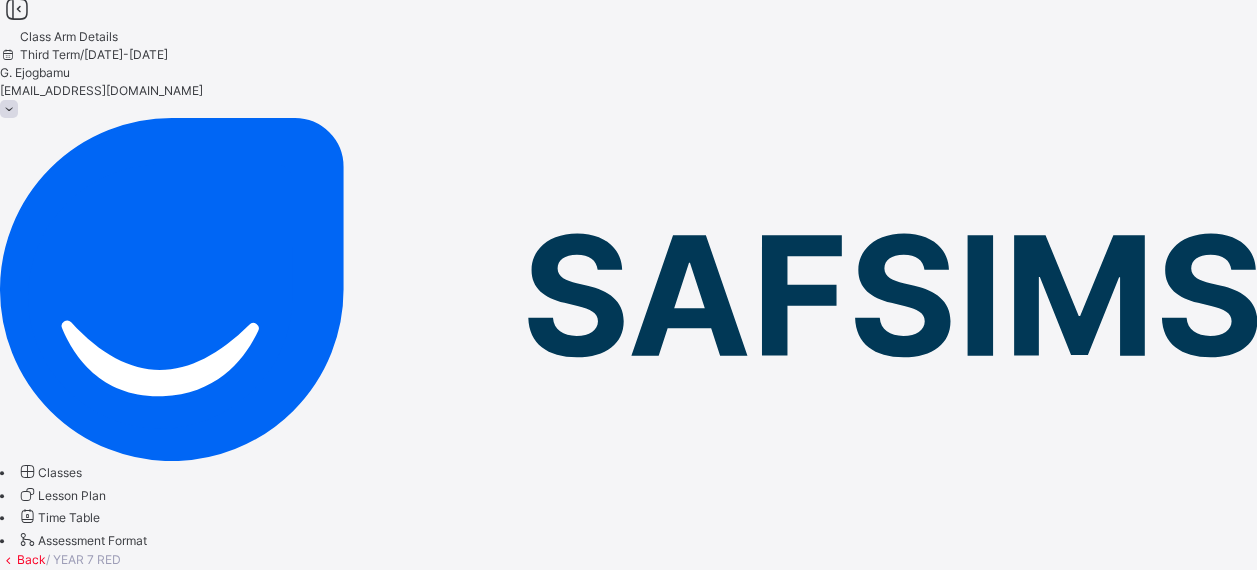 scroll, scrollTop: 263, scrollLeft: 0, axis: vertical 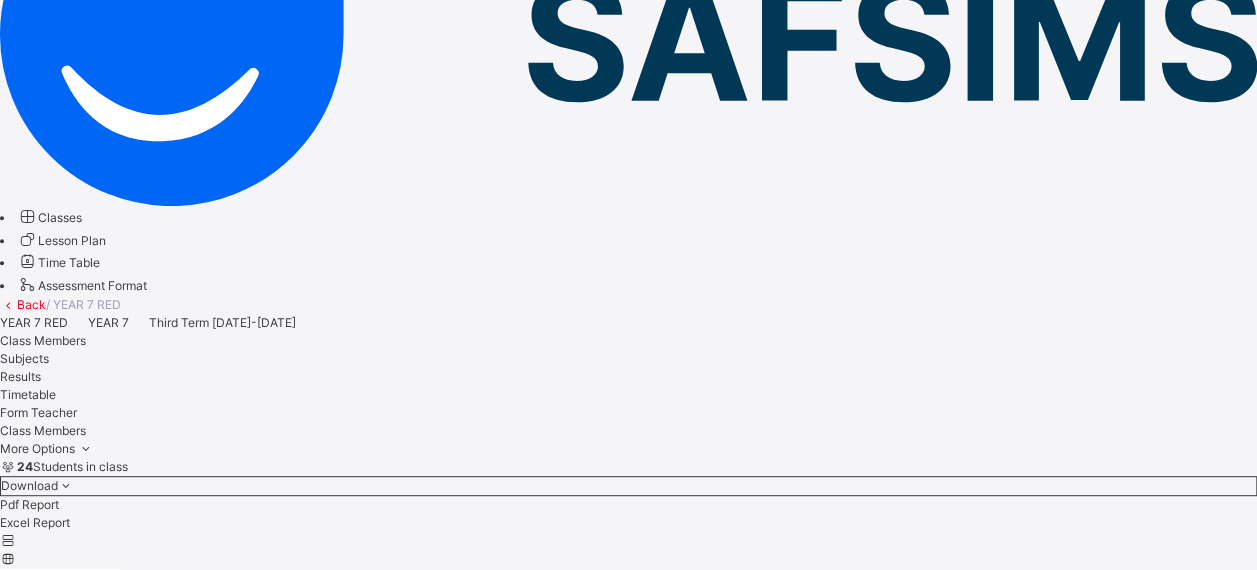 click on "Subjects" at bounding box center [24, 358] 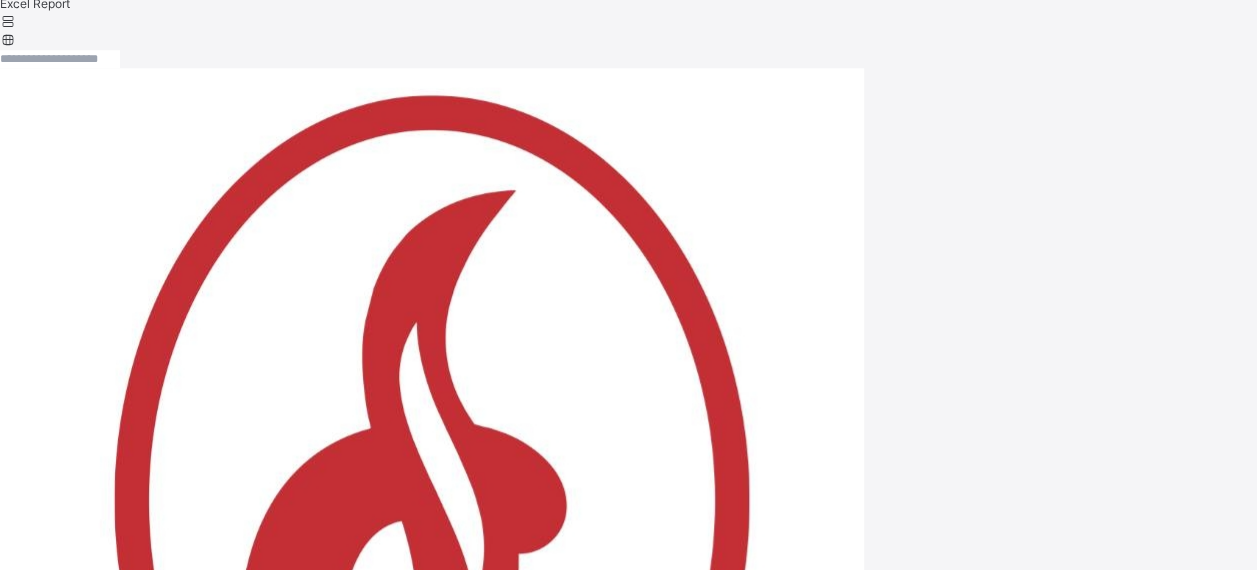 scroll, scrollTop: 791, scrollLeft: 0, axis: vertical 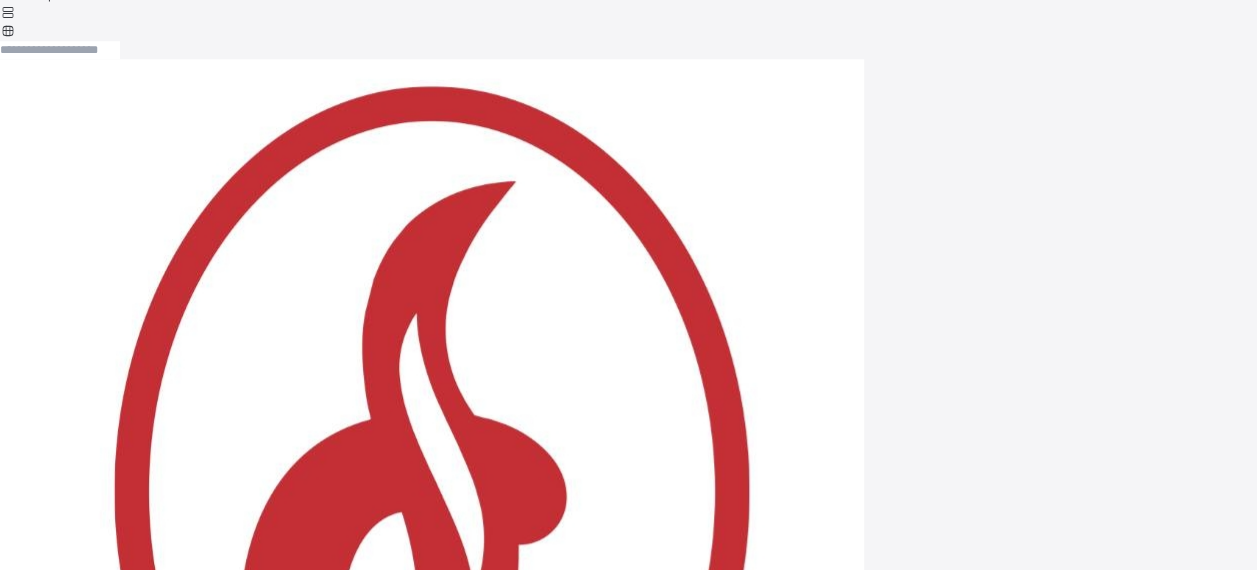 click on "Assess Students" at bounding box center (501, 3164) 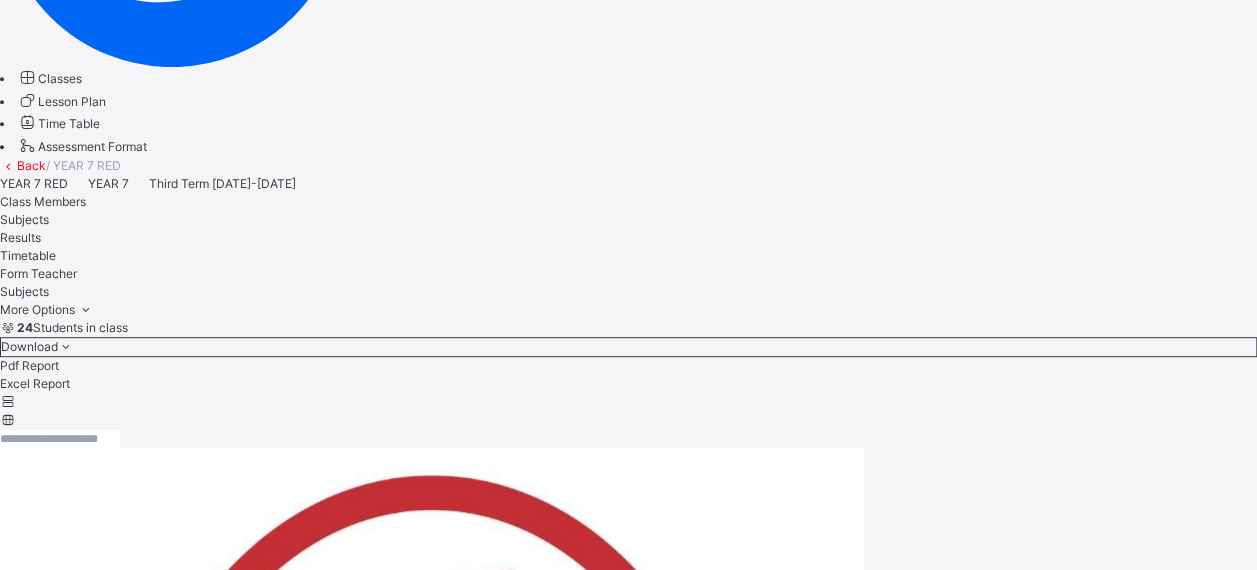 scroll, scrollTop: 387, scrollLeft: 0, axis: vertical 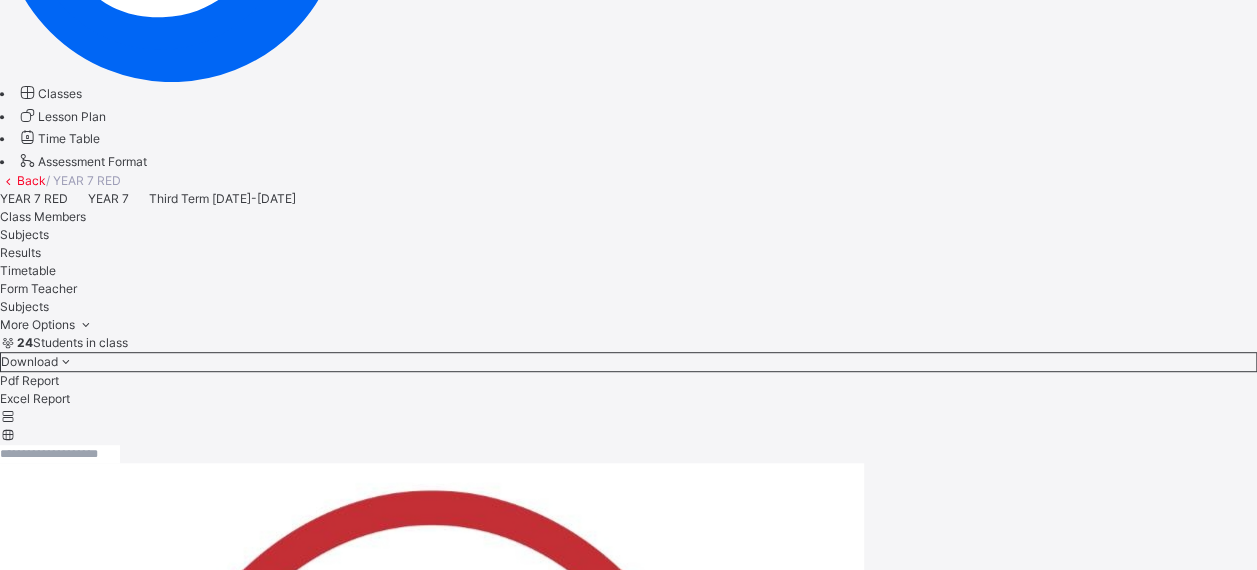 click on "×" at bounding box center (628, 4022) 